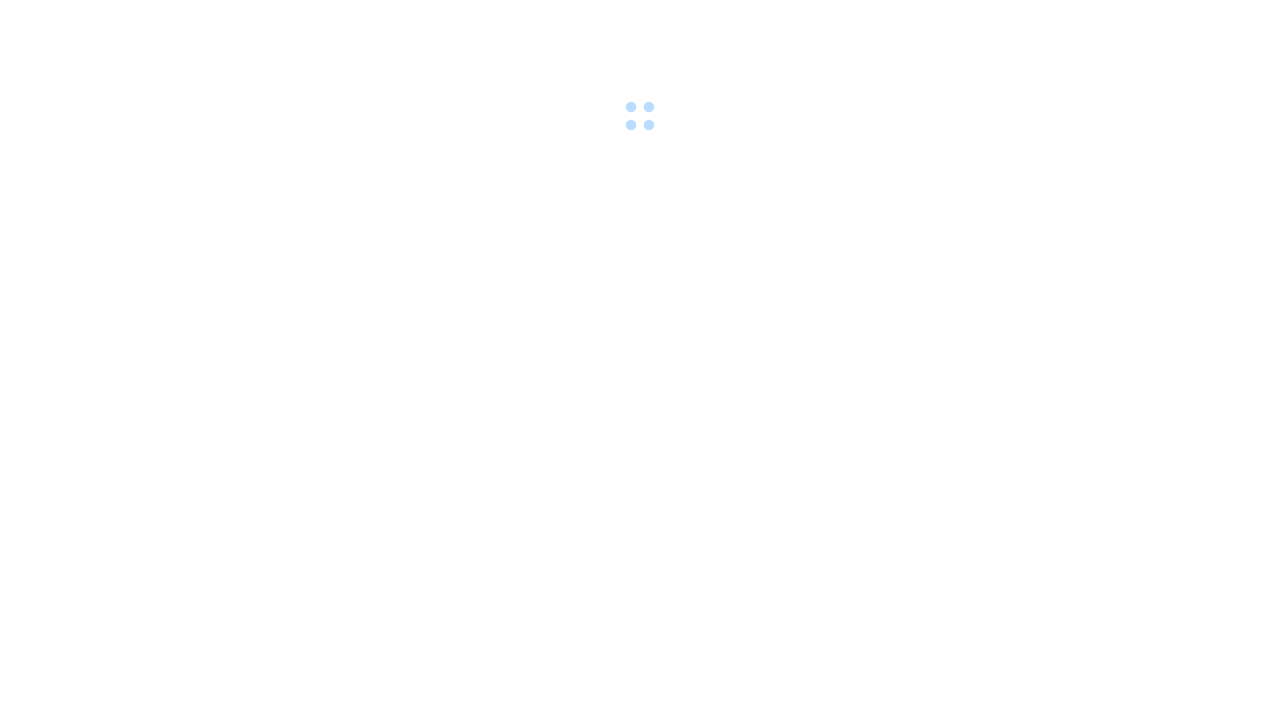 scroll, scrollTop: 0, scrollLeft: 0, axis: both 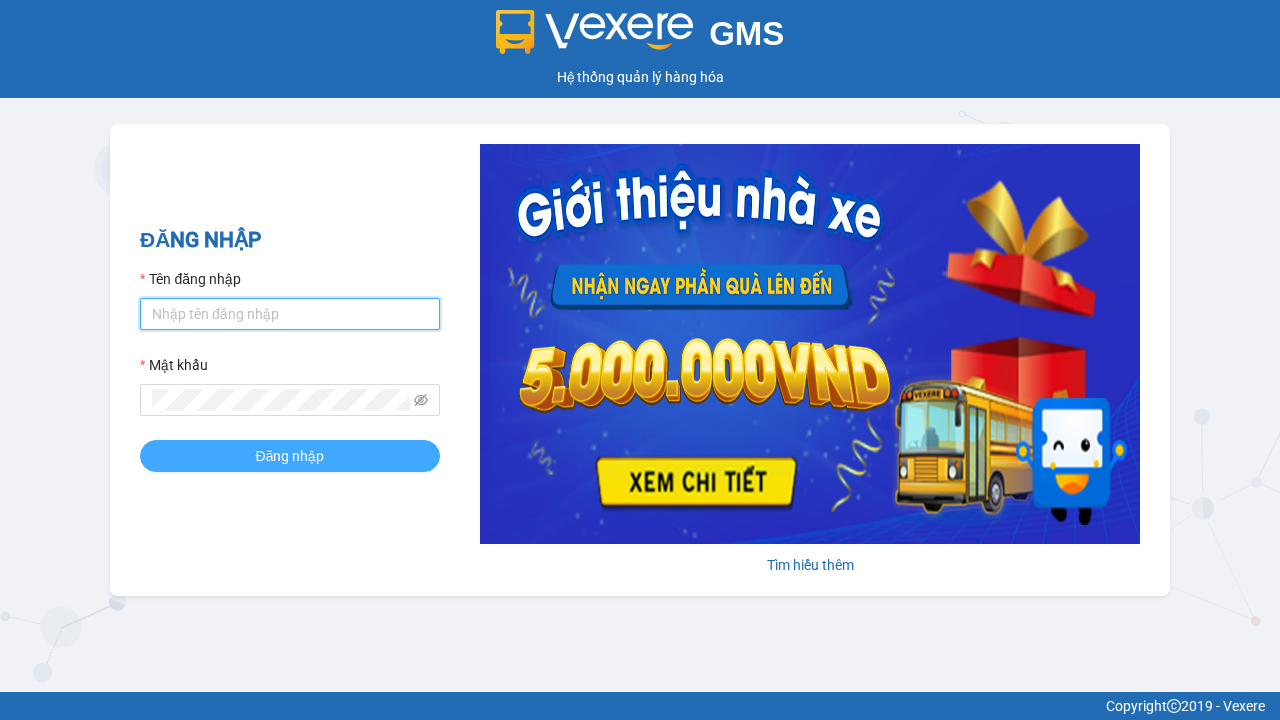click on "Tên đăng nhập" at bounding box center [290, 314] 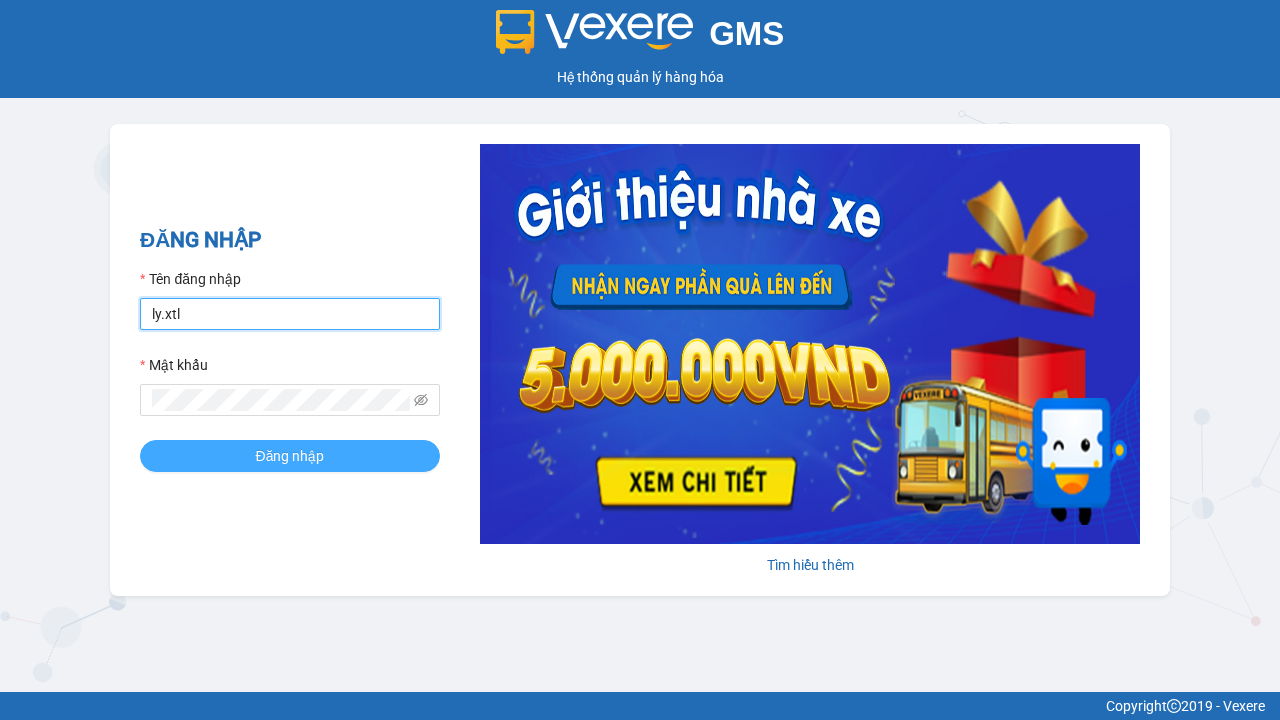 type on "ly.xtl" 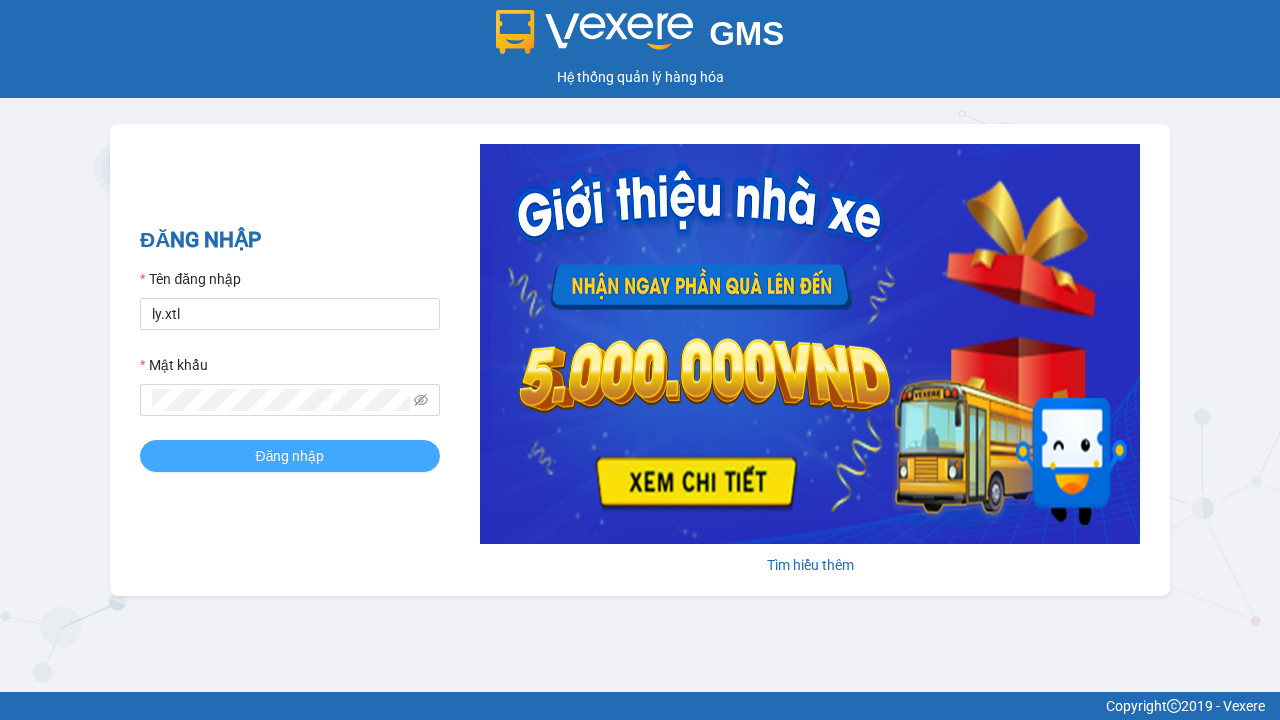 click on "Đăng nhập" at bounding box center [290, 456] 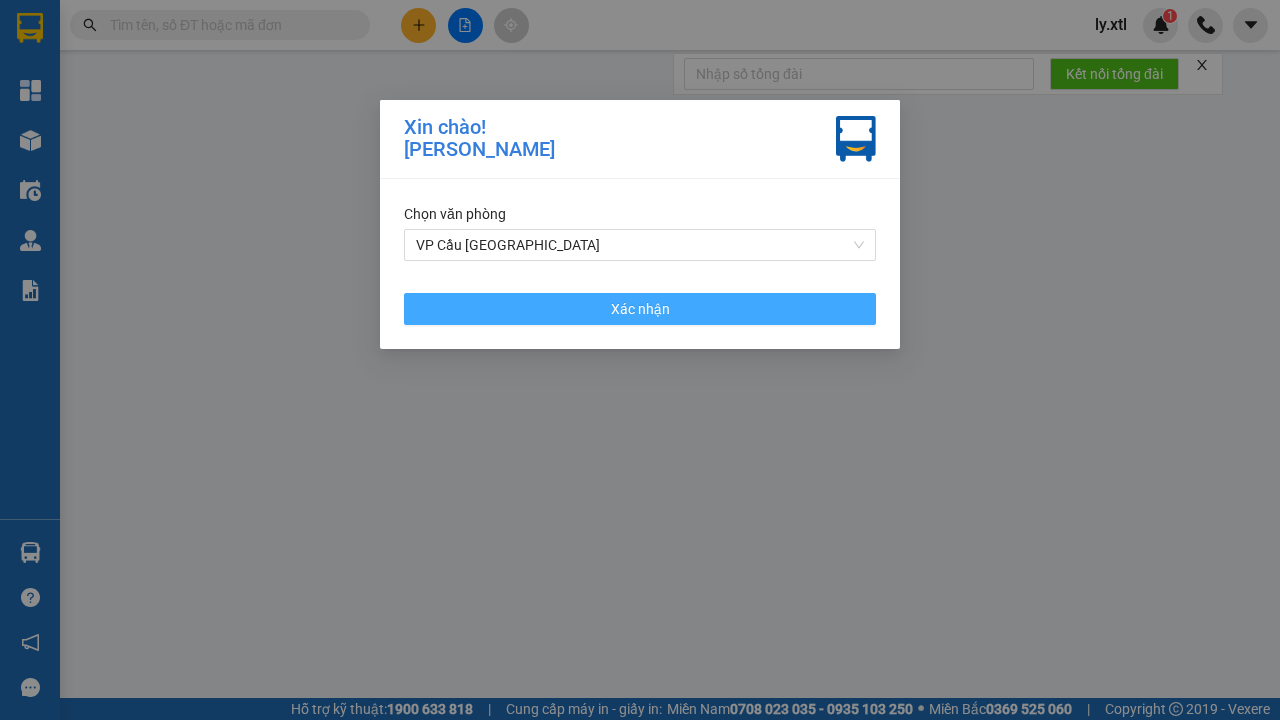 click on "VP Cầu [GEOGRAPHIC_DATA]" at bounding box center (640, 245) 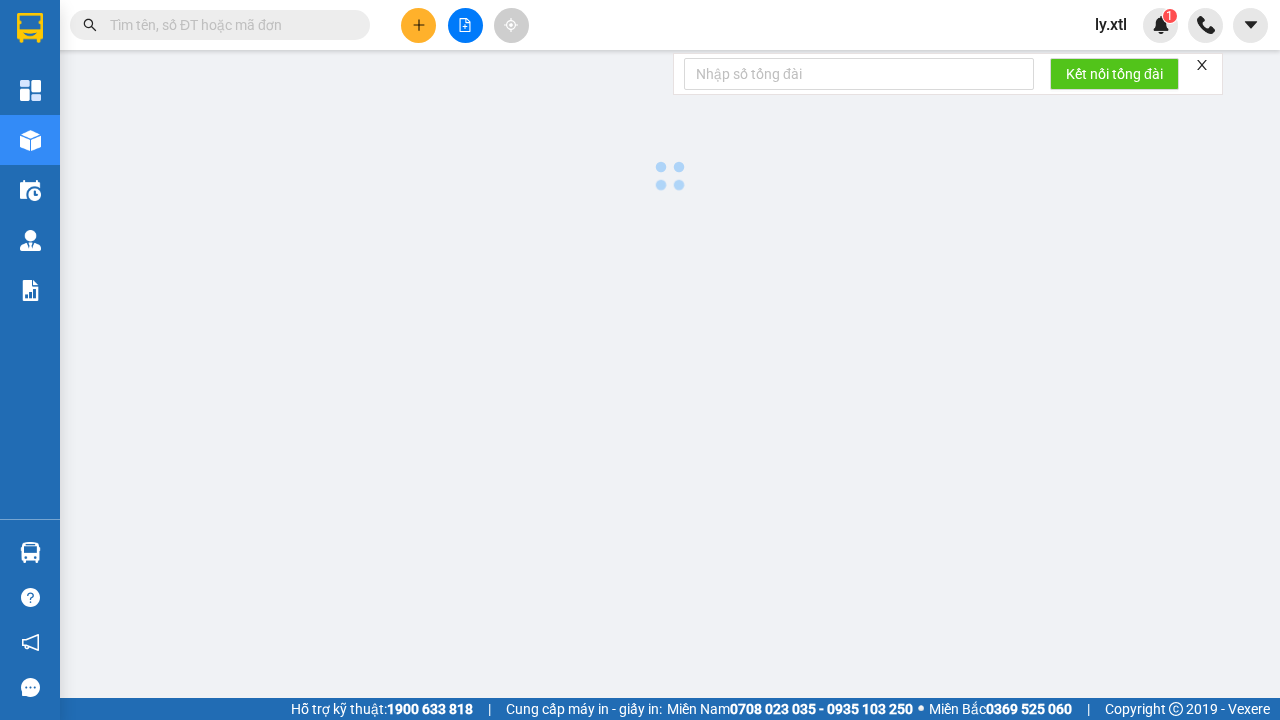 click 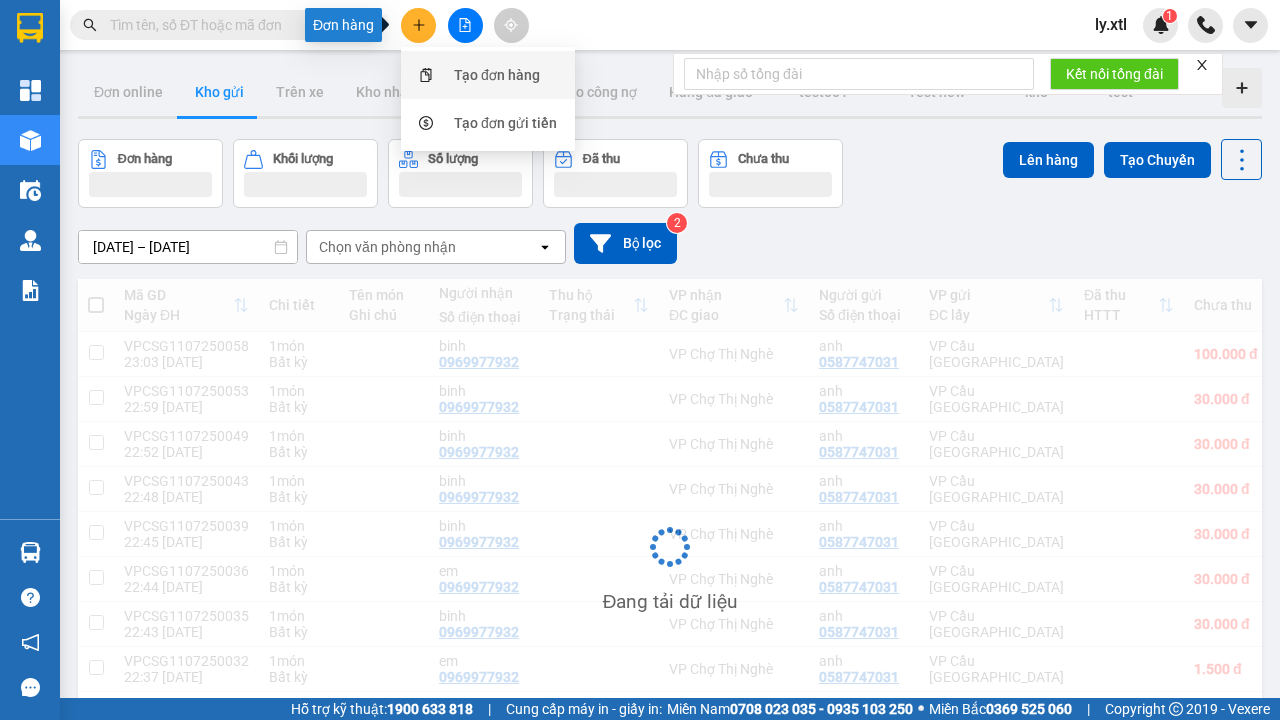 click on "Tạo đơn hàng" at bounding box center (497, 75) 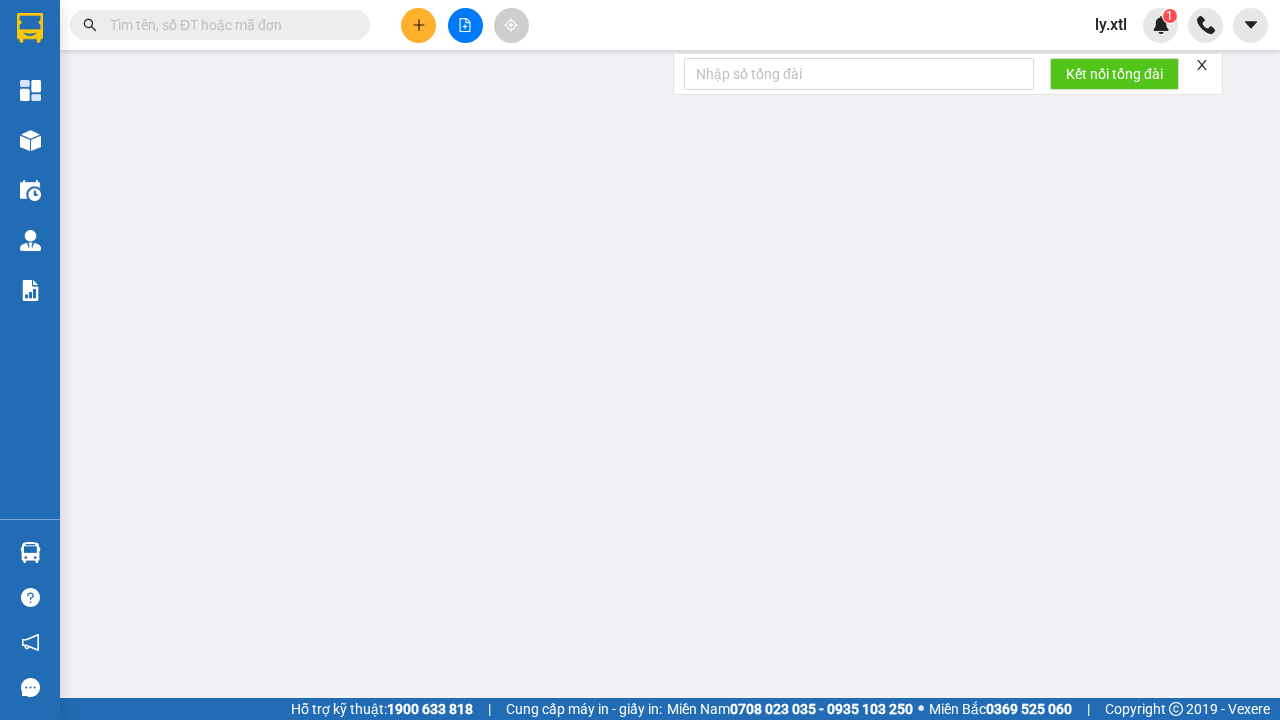 click on "0" at bounding box center (382, 118) 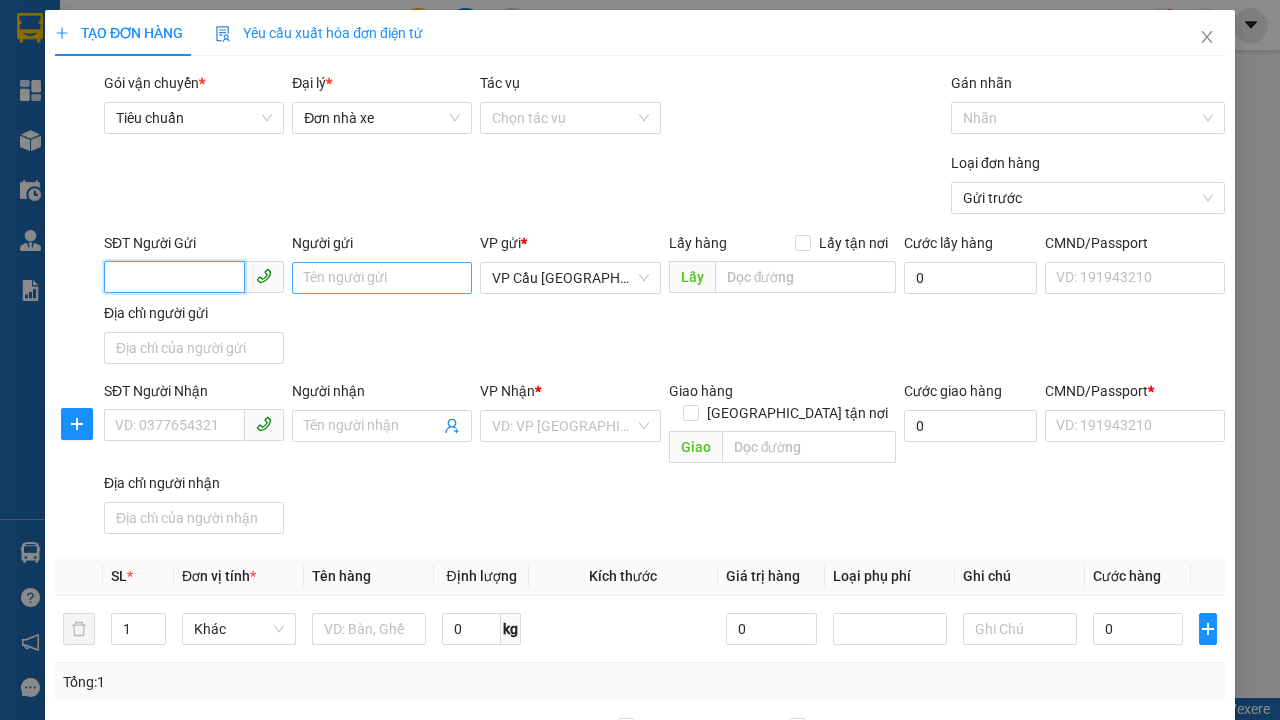 click on "SĐT Người Gửi" at bounding box center [174, 277] 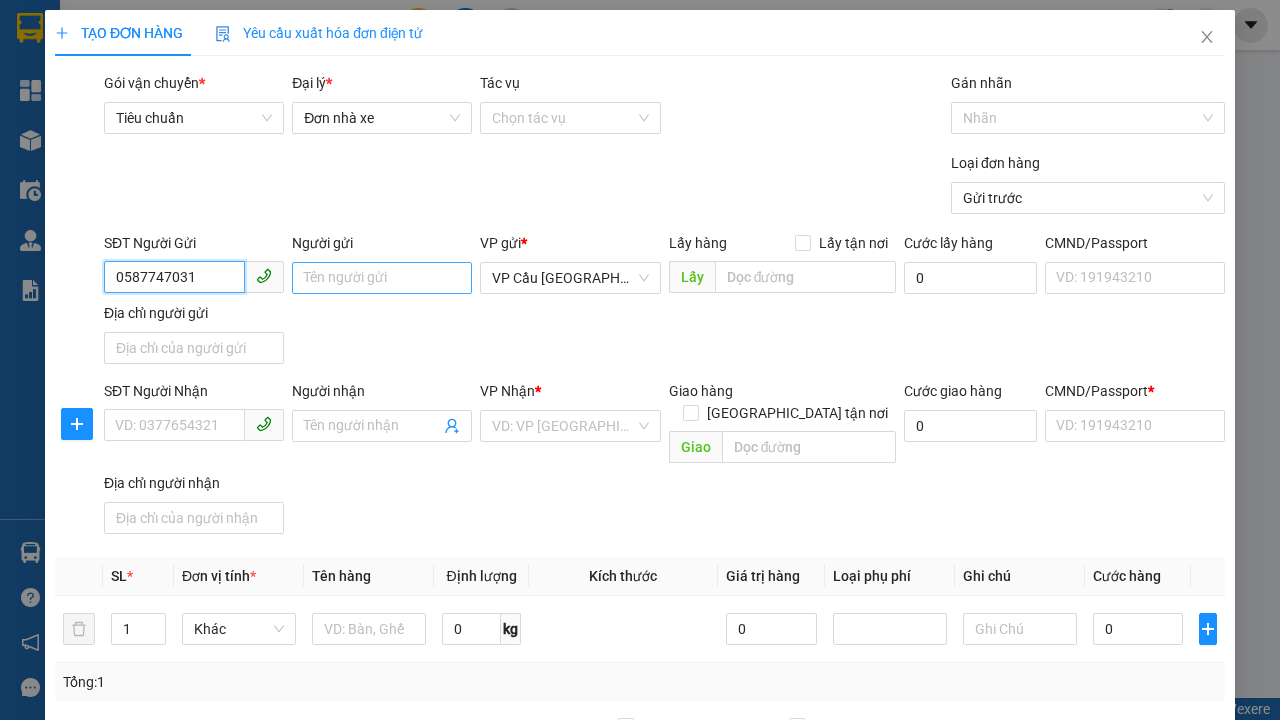 type on "0587747031" 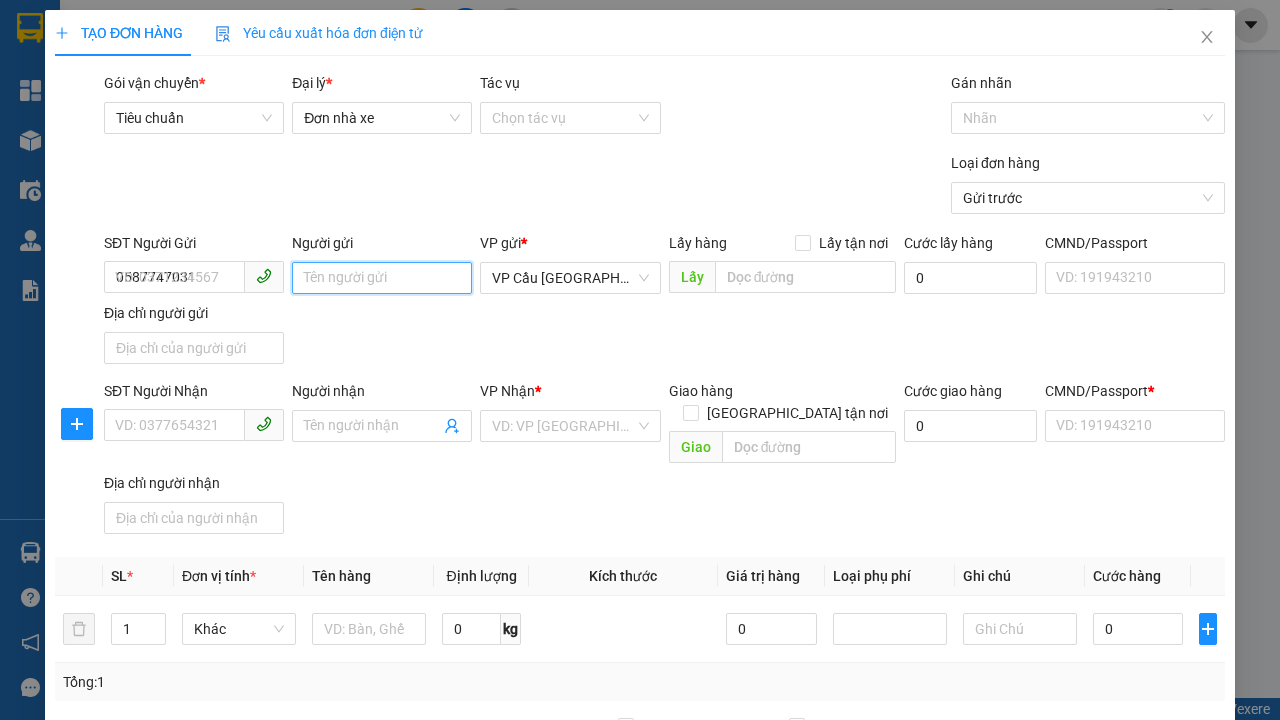 click on "Người gửi" at bounding box center (382, 278) 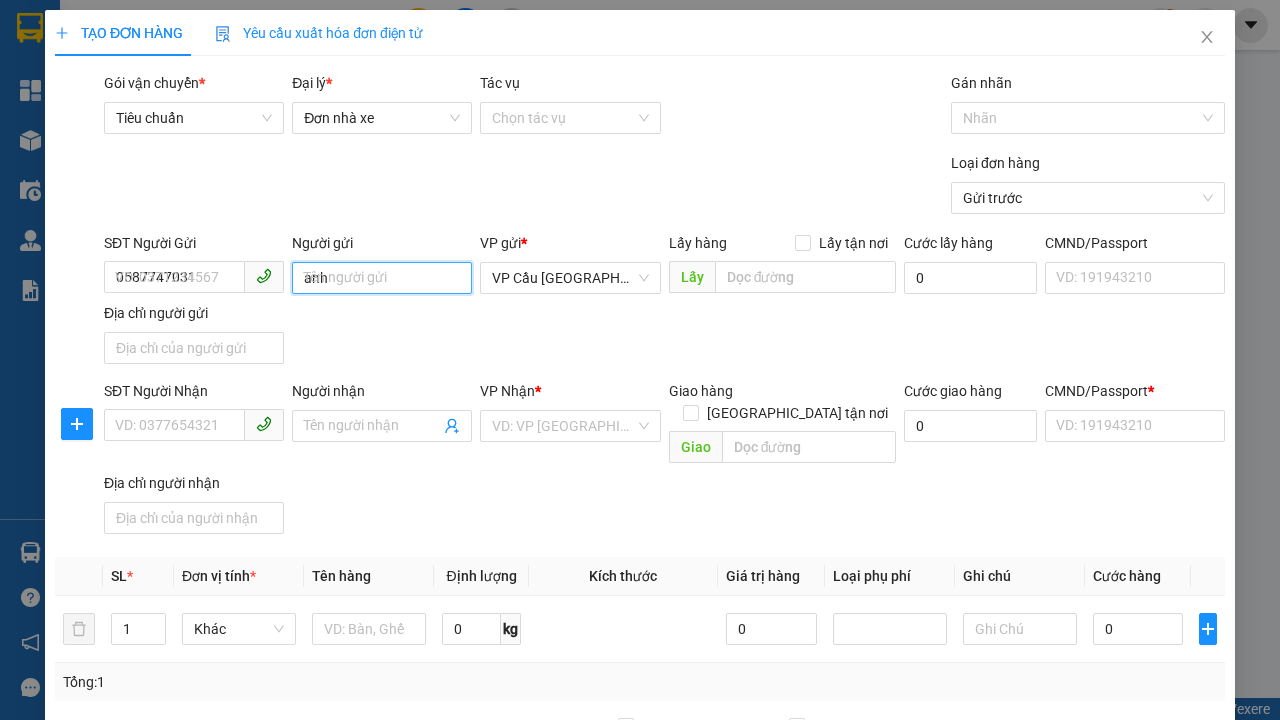type on "anh" 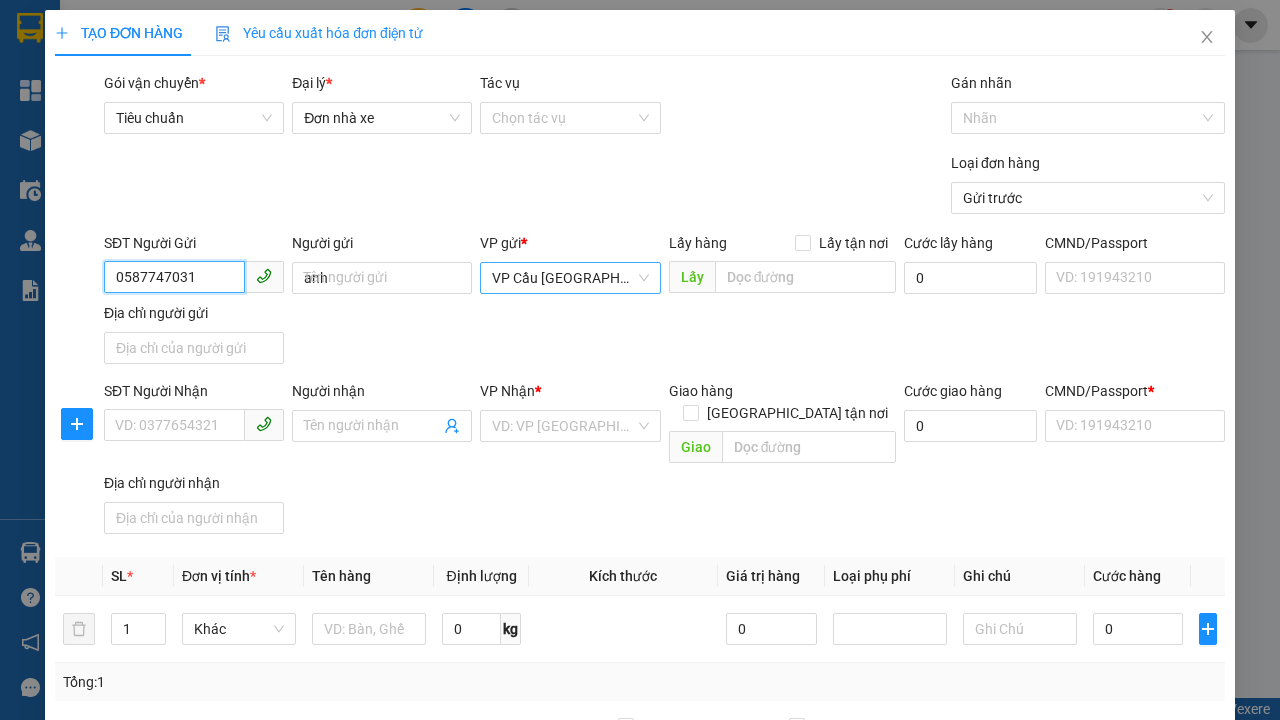 click on "VP Cầu [GEOGRAPHIC_DATA]" at bounding box center (570, 278) 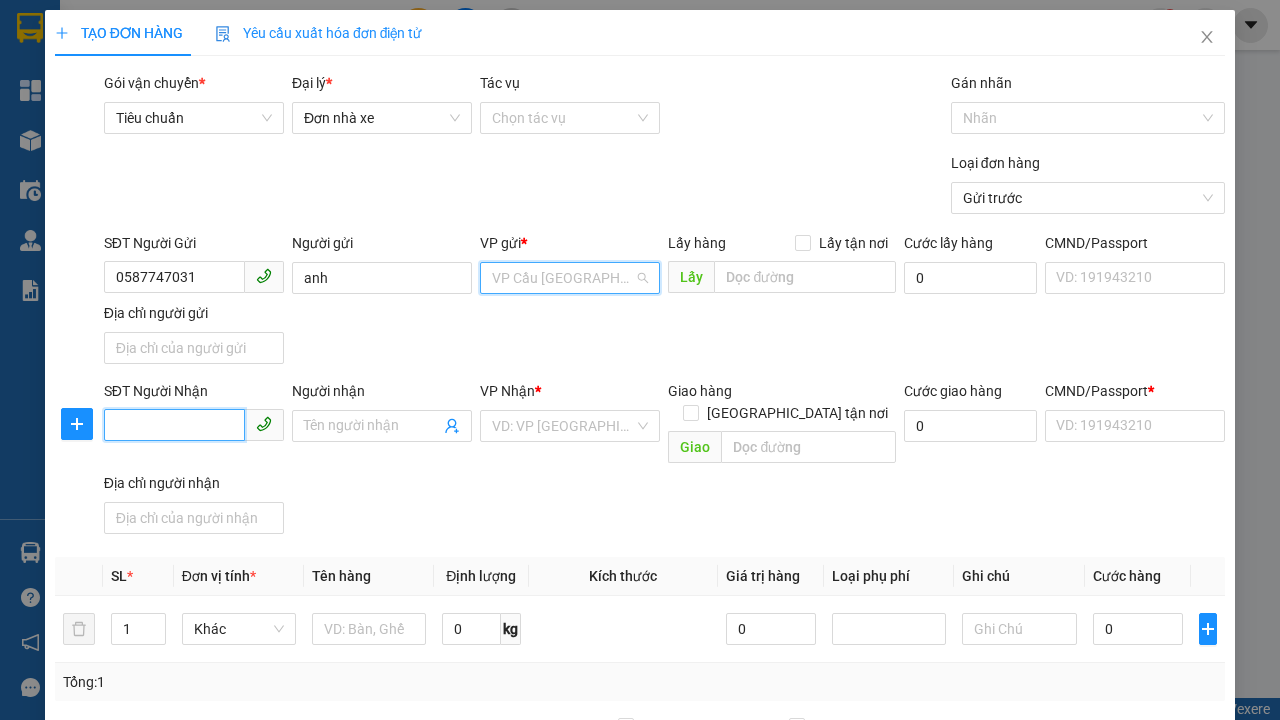 click on "SĐT Người Nhận" at bounding box center [174, 425] 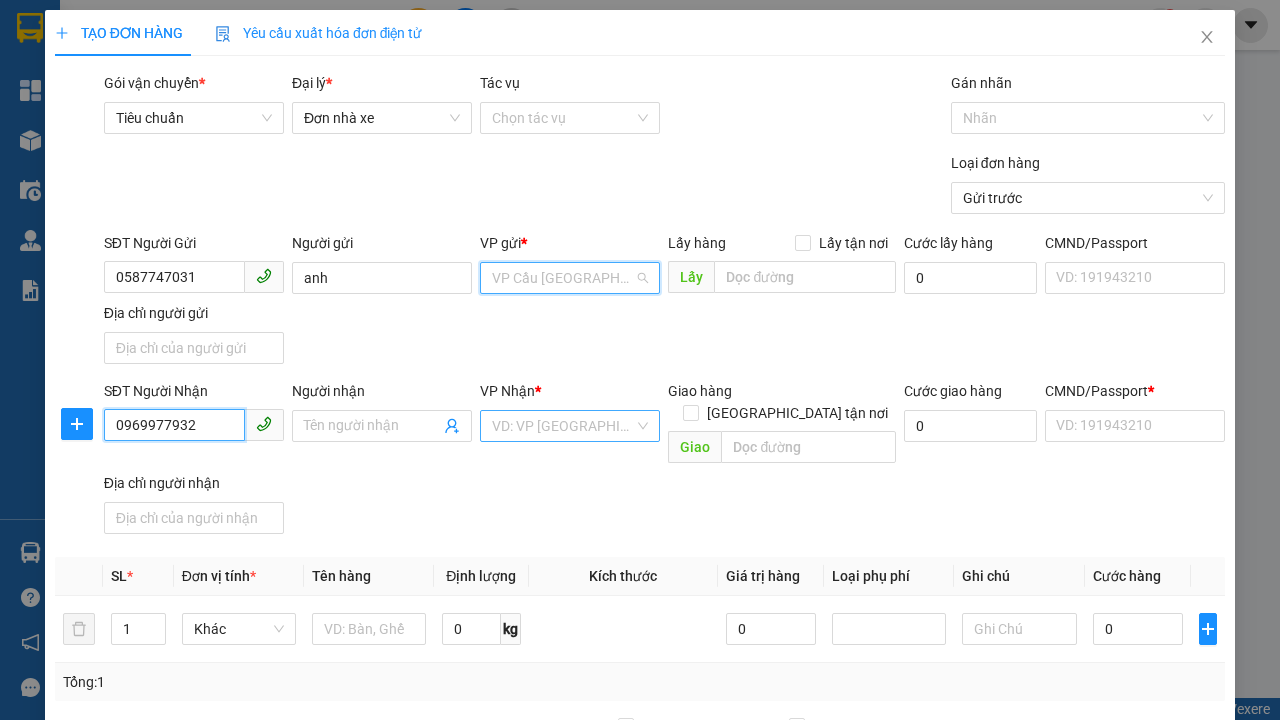 type on "0969977932" 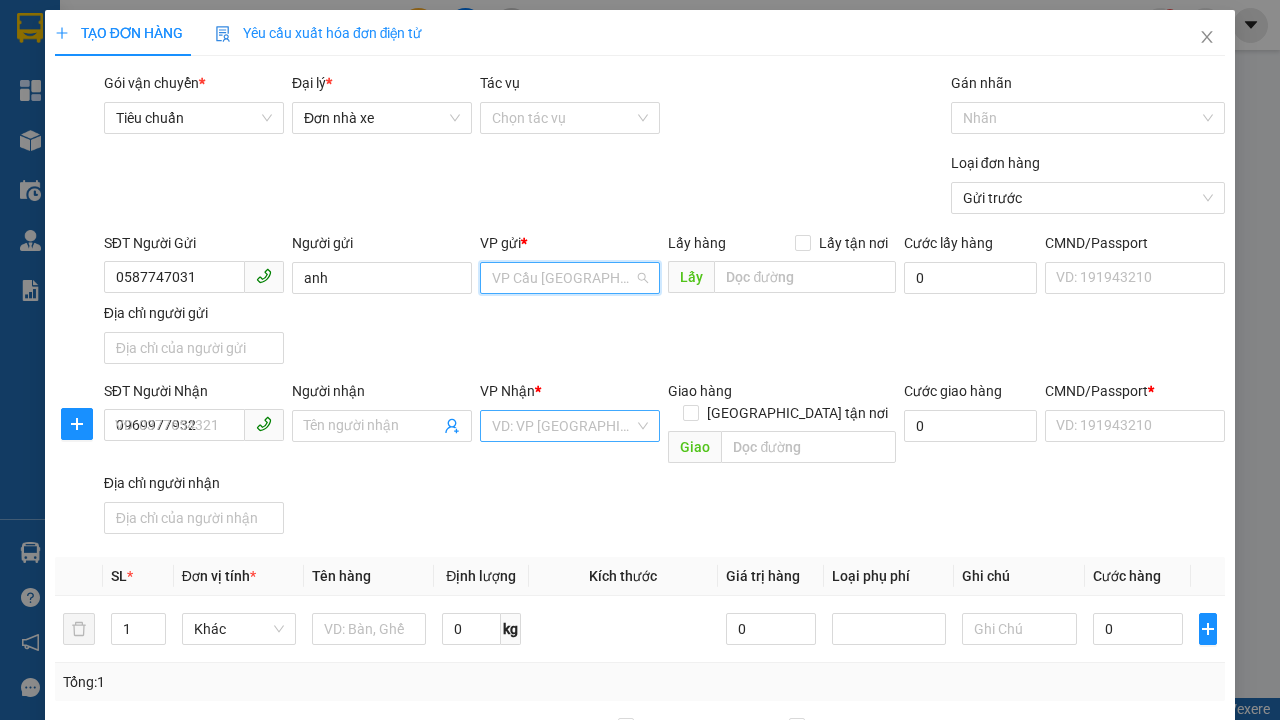 click on "Người nhận" at bounding box center [372, 426] 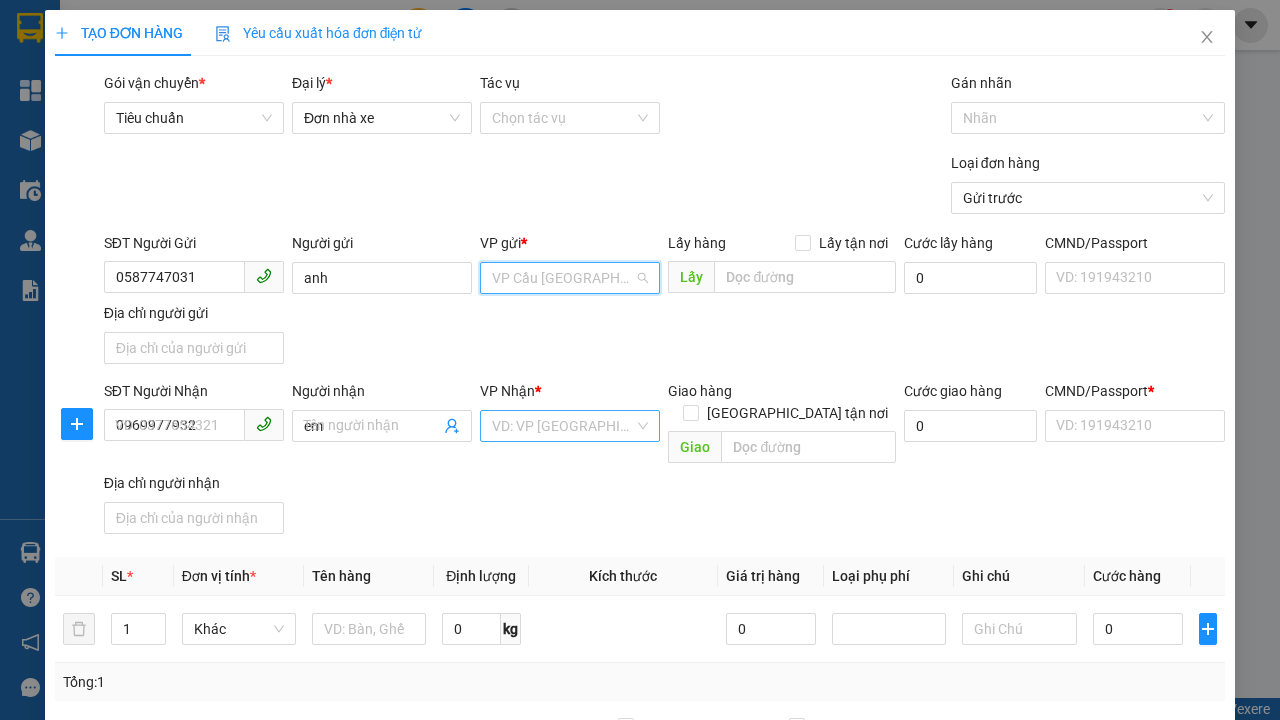type on "em" 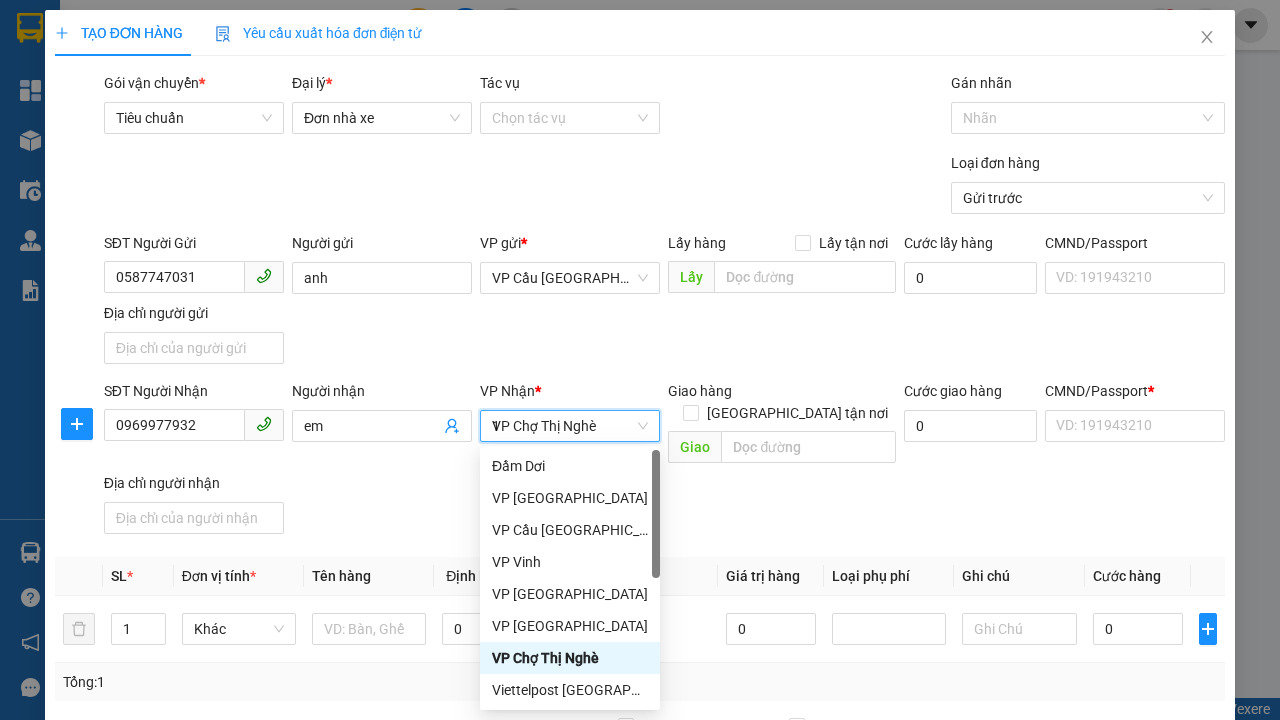 type on "1" 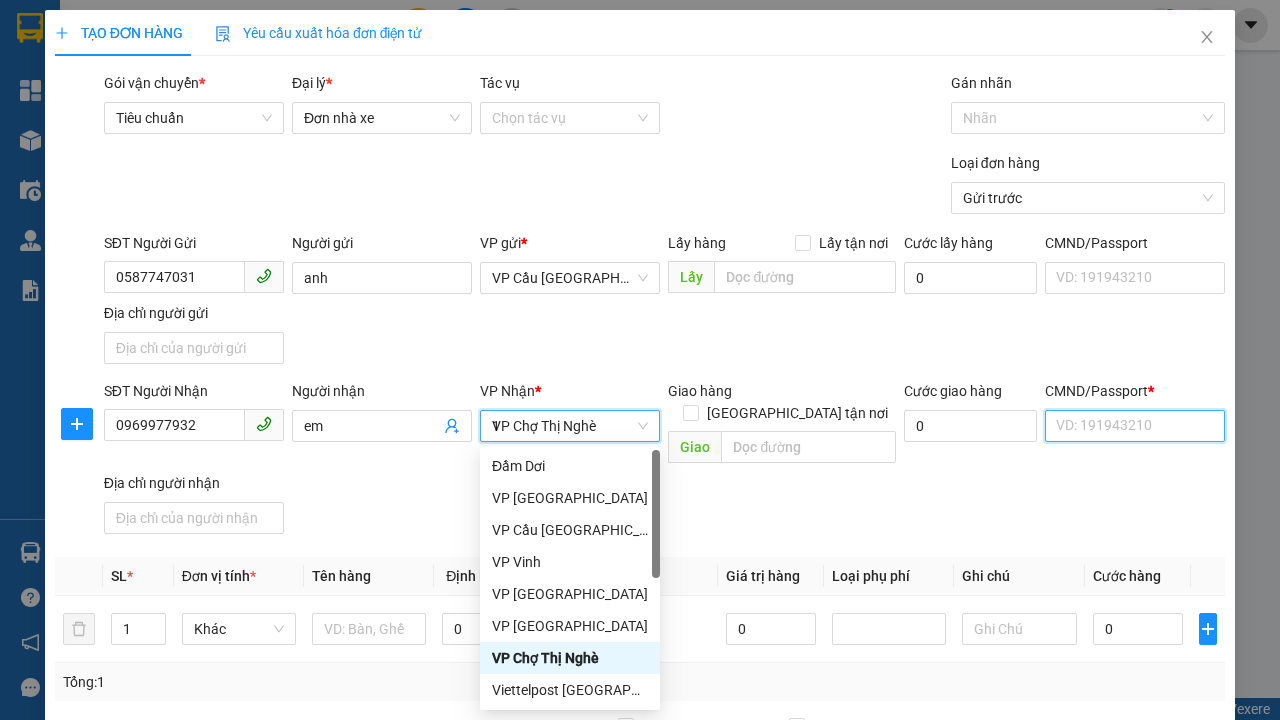 click on "CMND/Passport  *" at bounding box center (1135, 426) 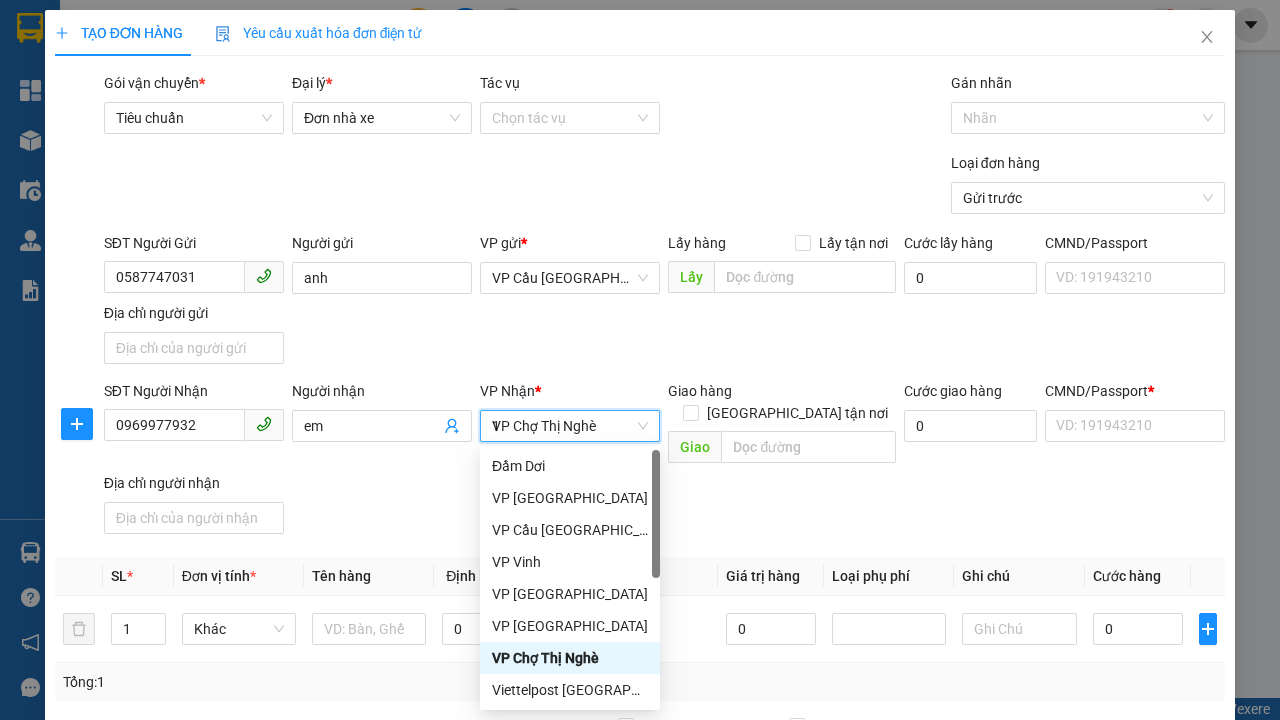 click on "SĐT Người Gửi 0587747031 Người gửi anh VP gửi  * VP Cầu [GEOGRAPHIC_DATA] Lấy hàng Lấy tận nơi Lấy Cước lấy hàng 0 CMND/Passport VD: [PASSPORT] Địa chỉ người gửi" at bounding box center [664, 302] 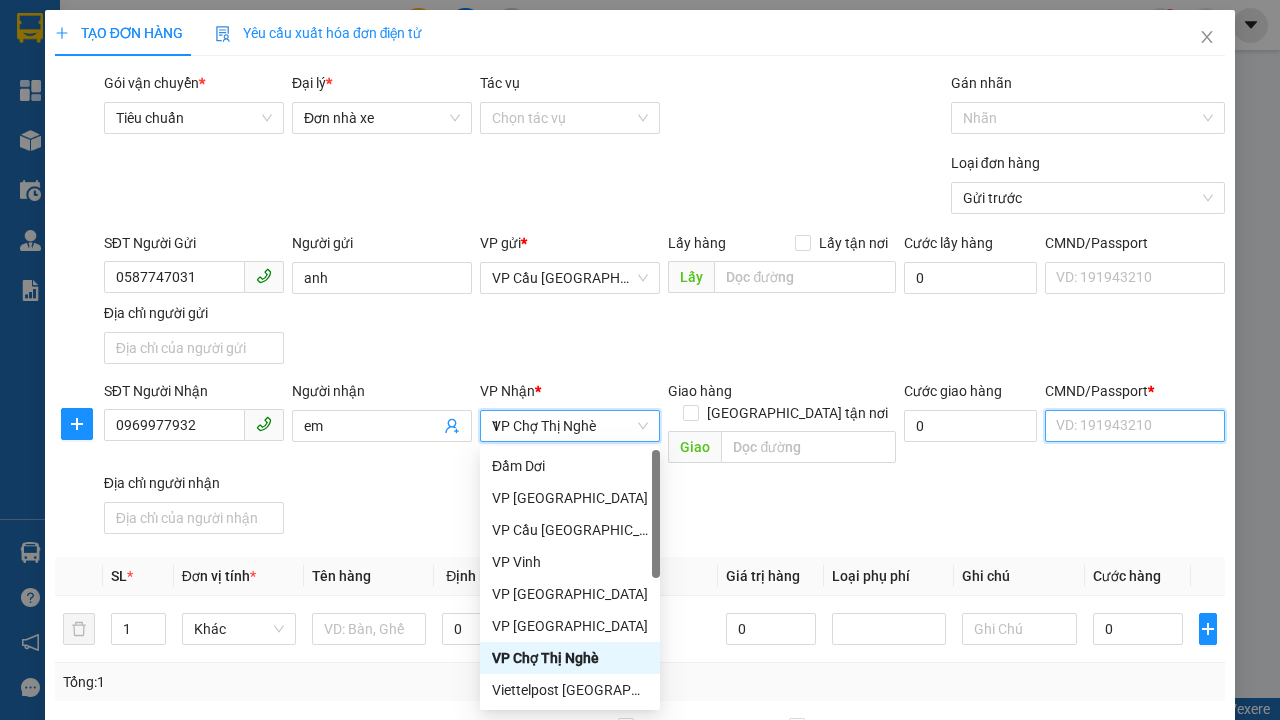 click on "CMND/Passport  *" at bounding box center [1135, 426] 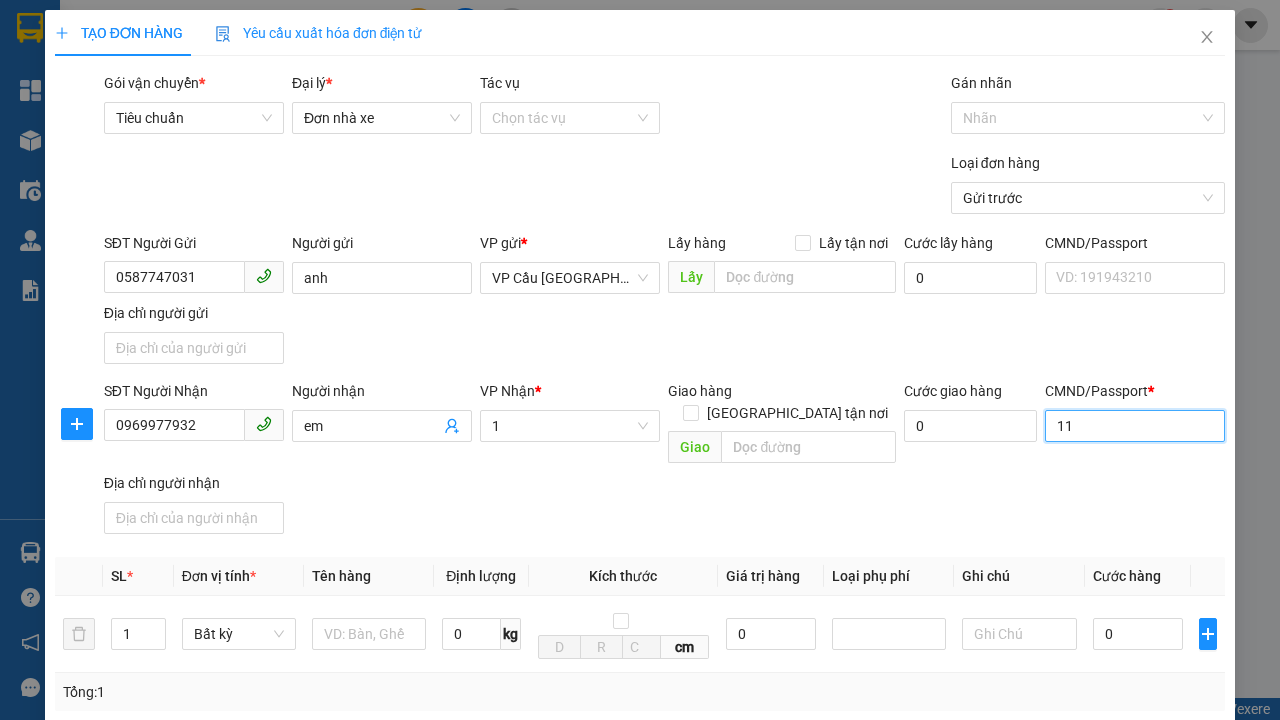 type on "11" 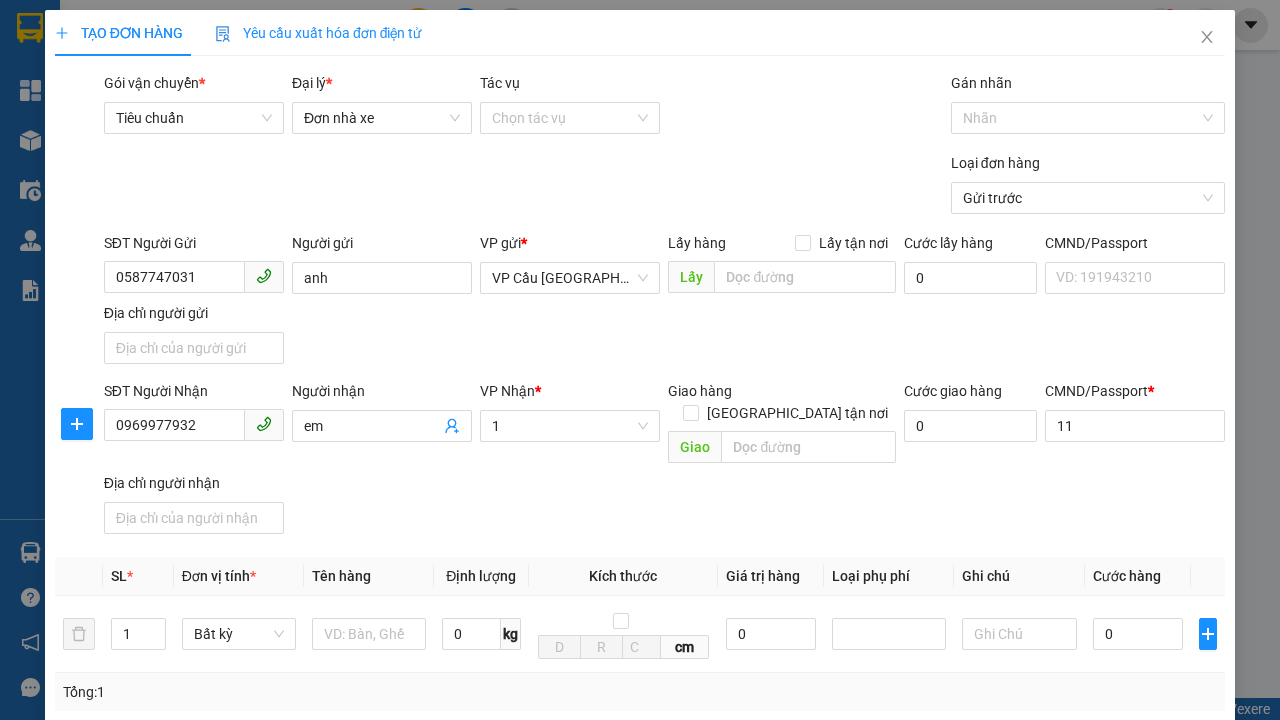 click on "SĐT Người Nhận 0969977932 Người nhận em VP Nhận  * 1 Giao hàng [GEOGRAPHIC_DATA] tận nơi Giao Cước giao hàng 0 CMND/Passport  * 11 11 Địa chỉ người nhận" at bounding box center [664, 461] 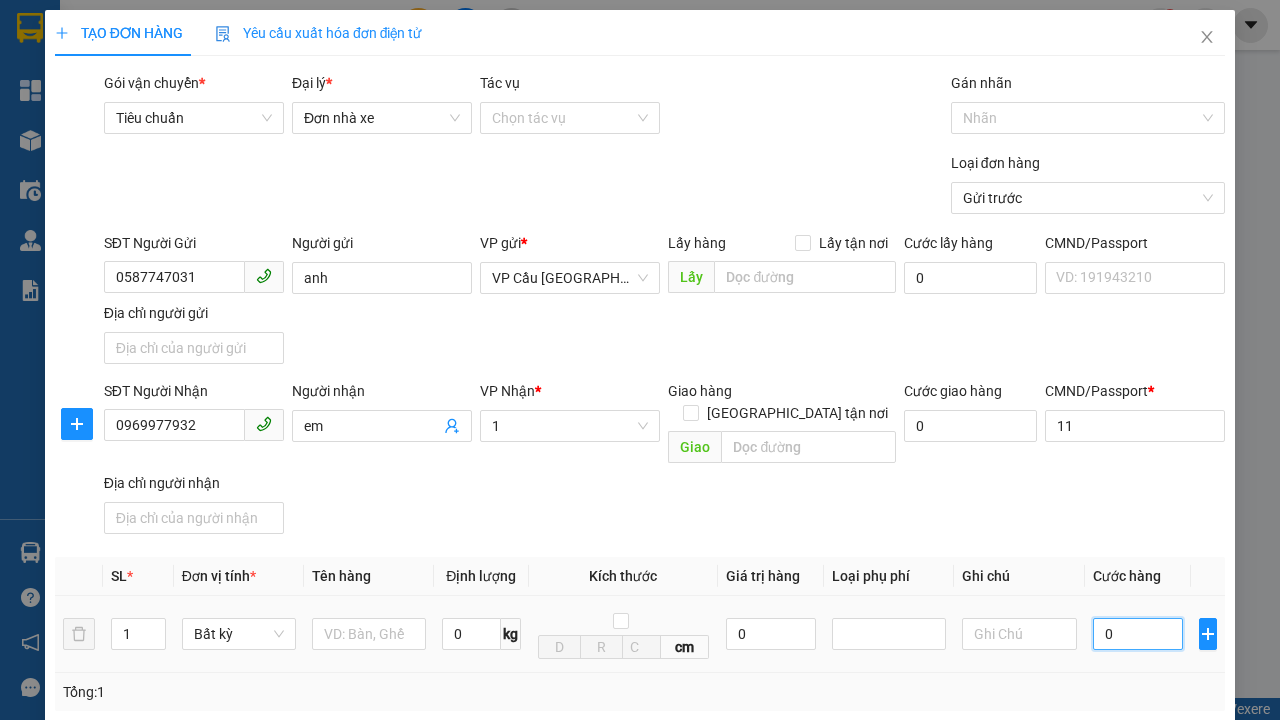 click on "0" at bounding box center [1138, 634] 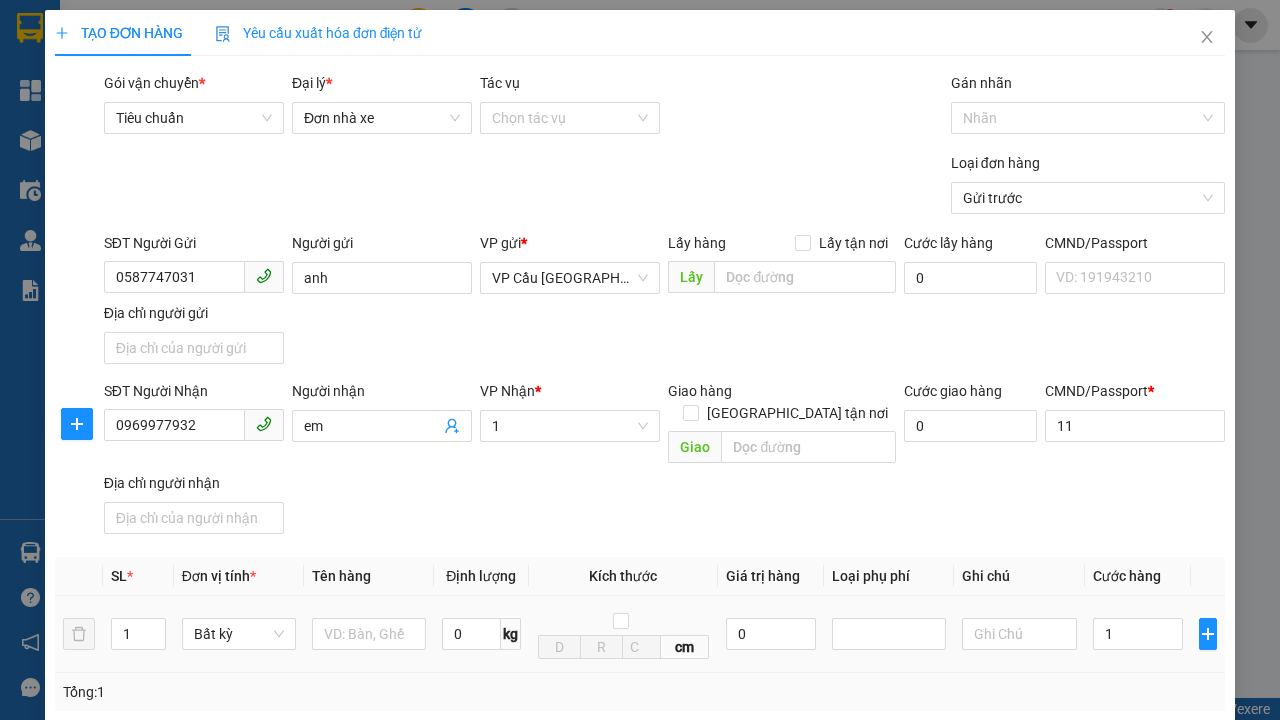 click on "Ghi chú" at bounding box center [1019, 576] 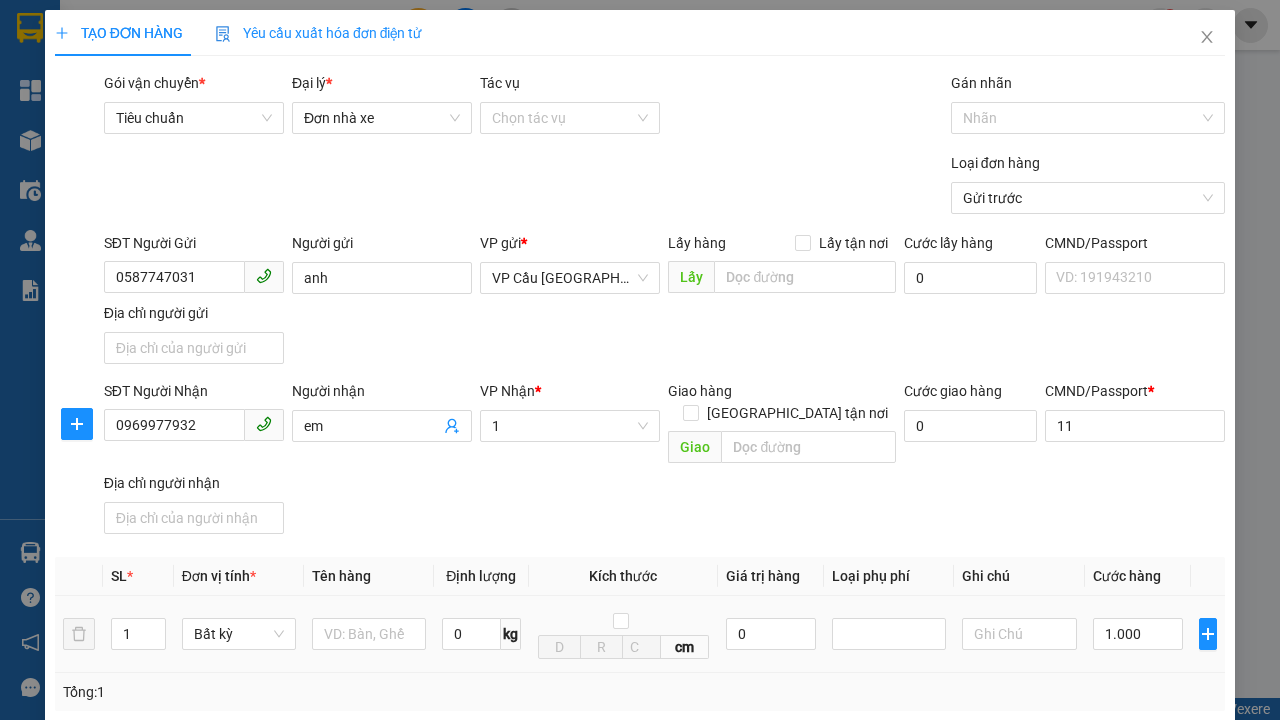 click on "[PERSON_NAME]" at bounding box center (1027, 1079) 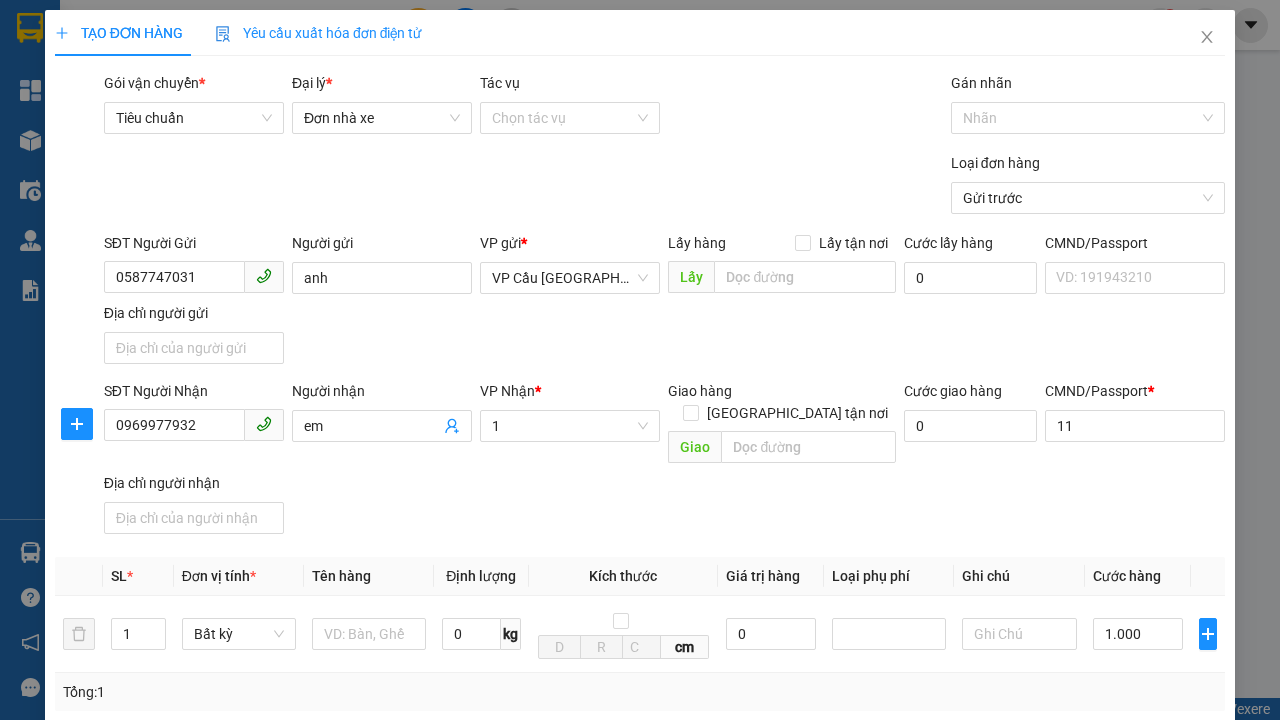 scroll, scrollTop: 392, scrollLeft: 0, axis: vertical 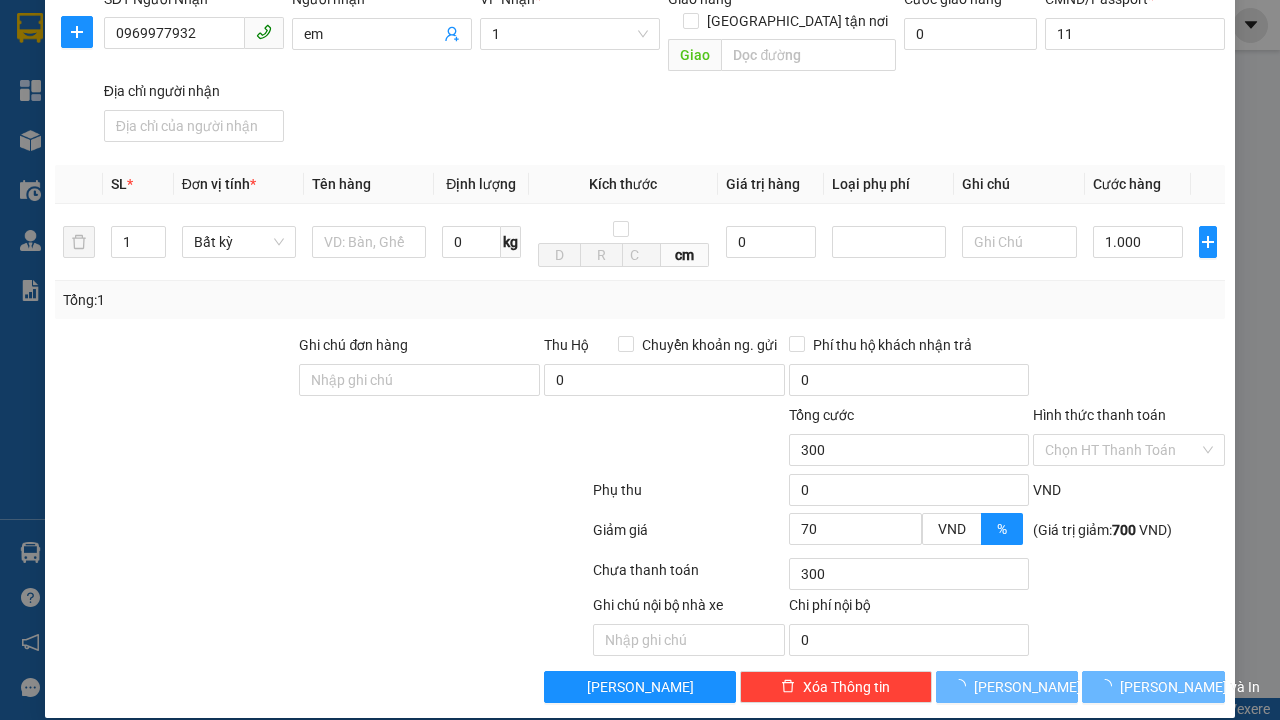 click 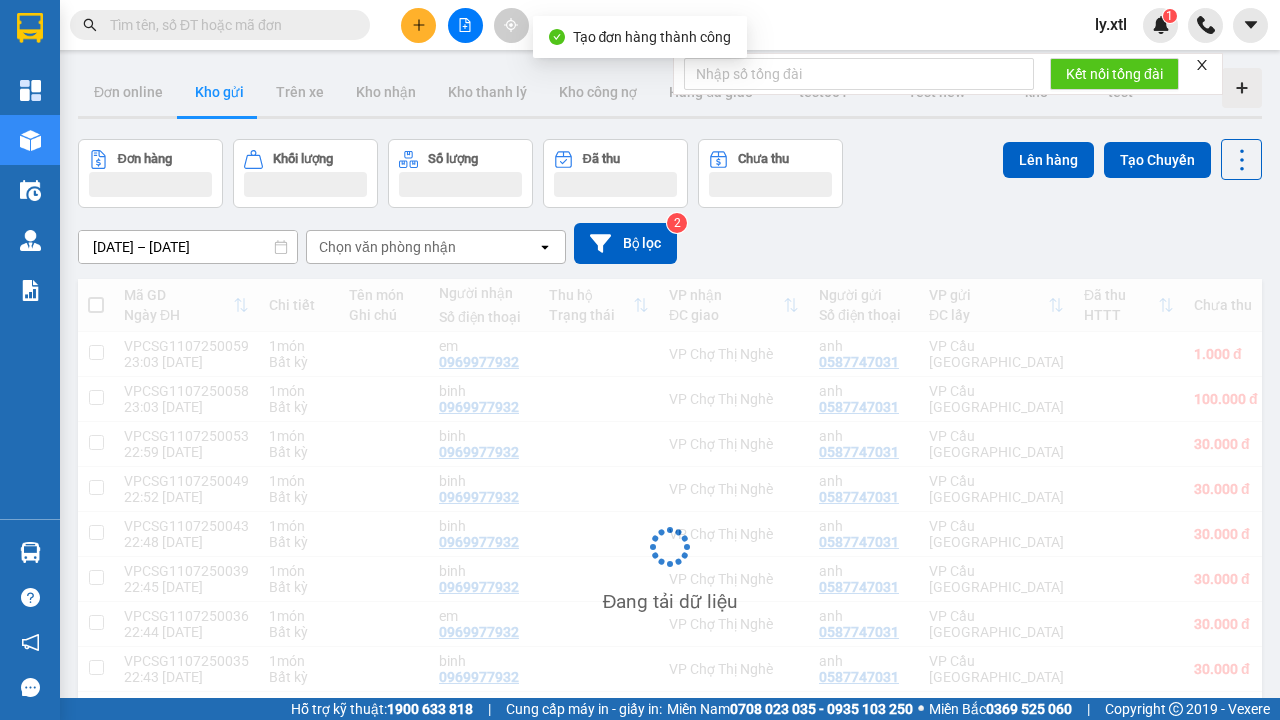 scroll, scrollTop: 3, scrollLeft: 0, axis: vertical 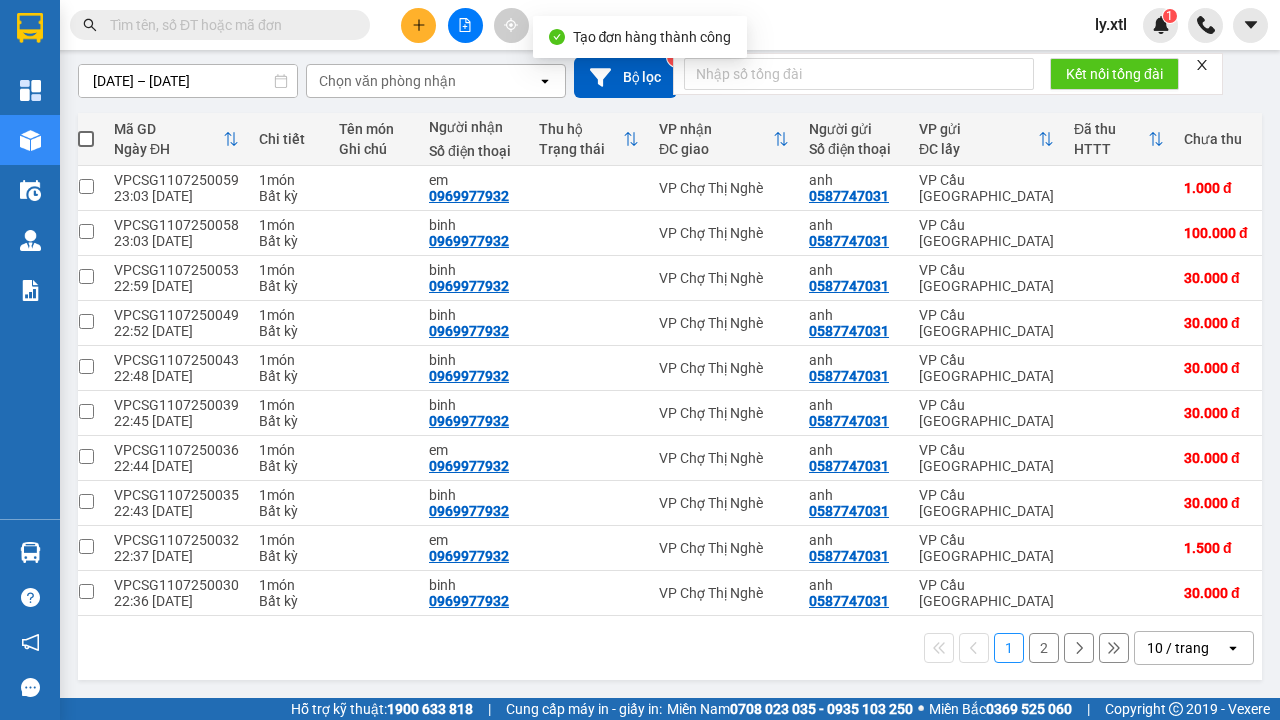 click at bounding box center (86, 186) 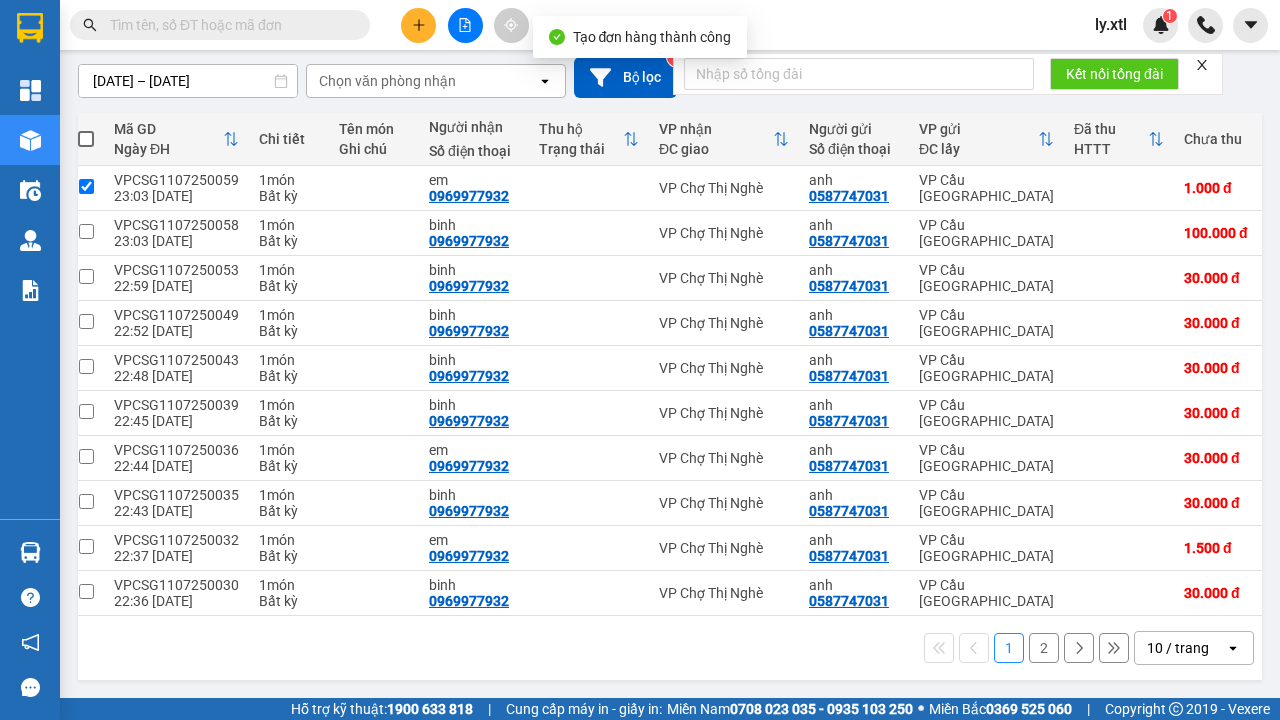 checkbox on "true" 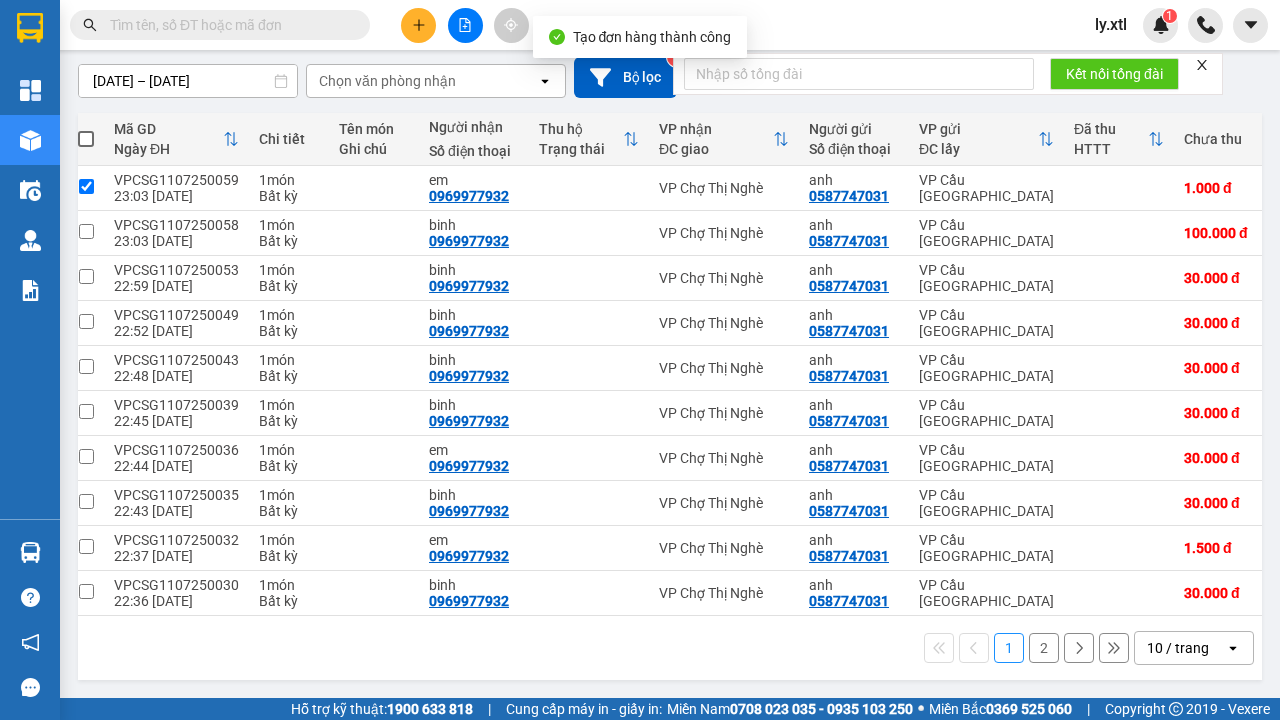 click on "Lên hàng" at bounding box center (1048, -9) 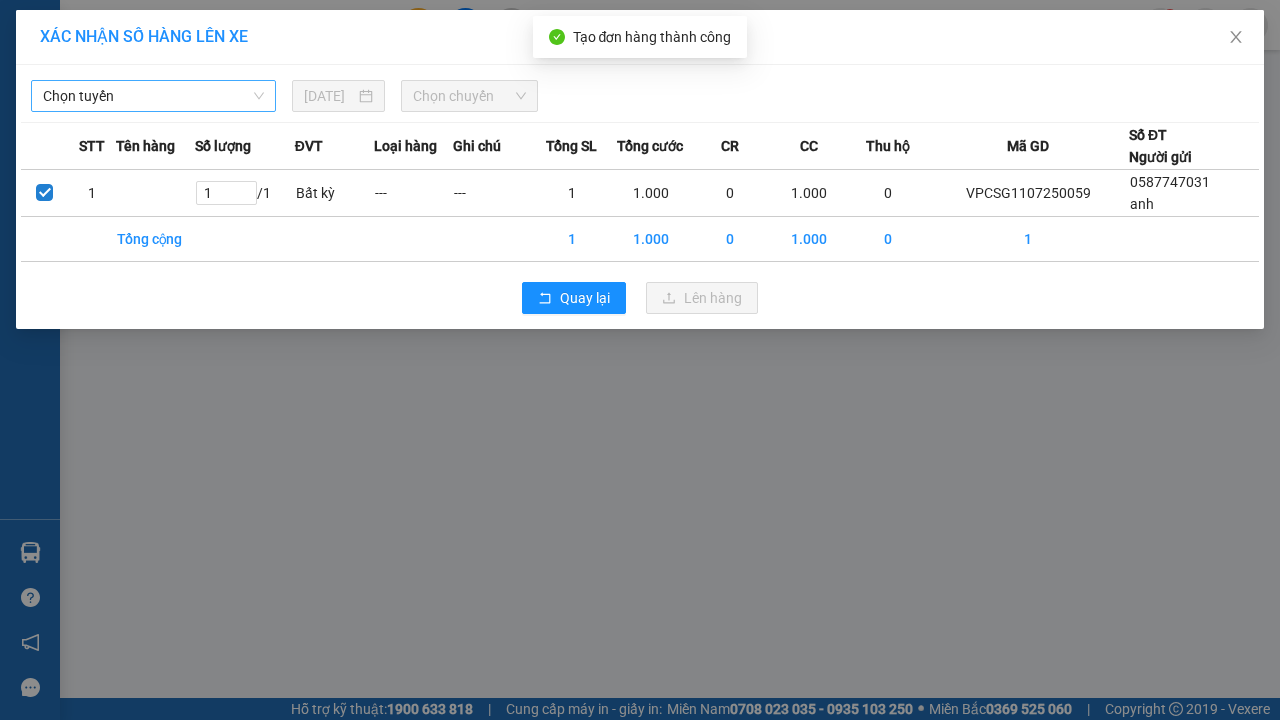 click on "Chọn tuyến" at bounding box center [153, 96] 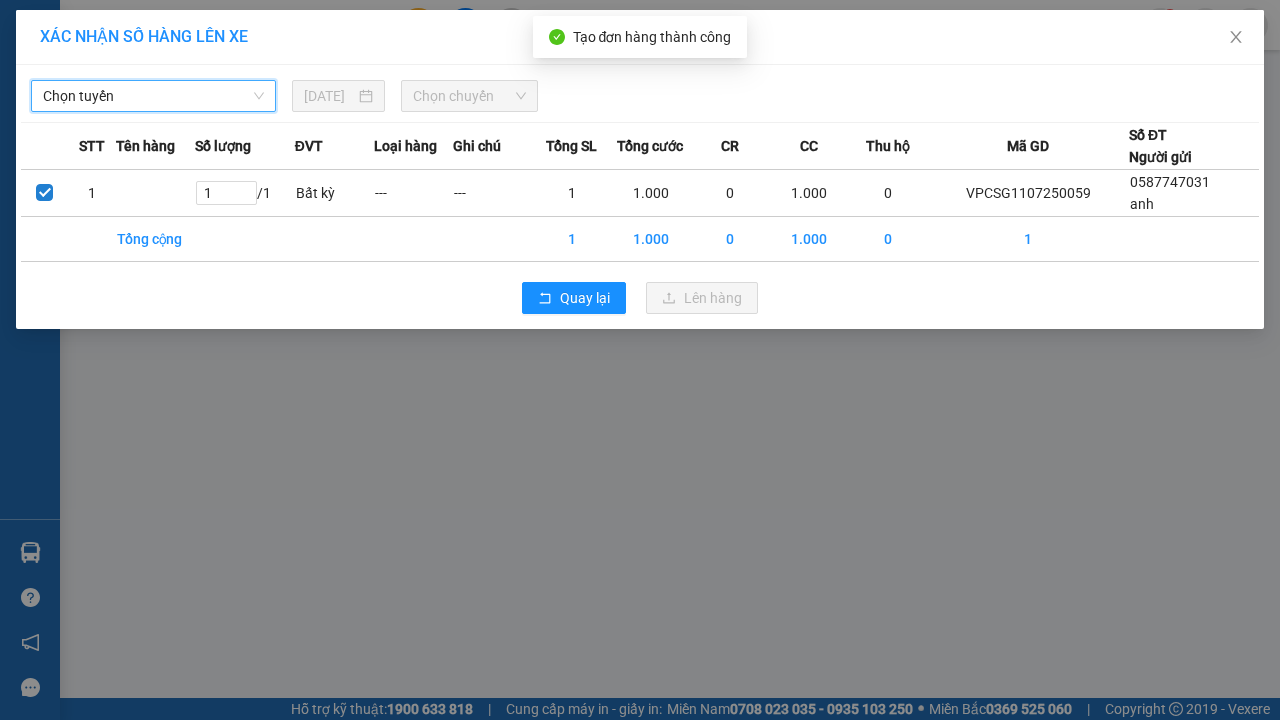 click on "[DATE]" at bounding box center (329, 96) 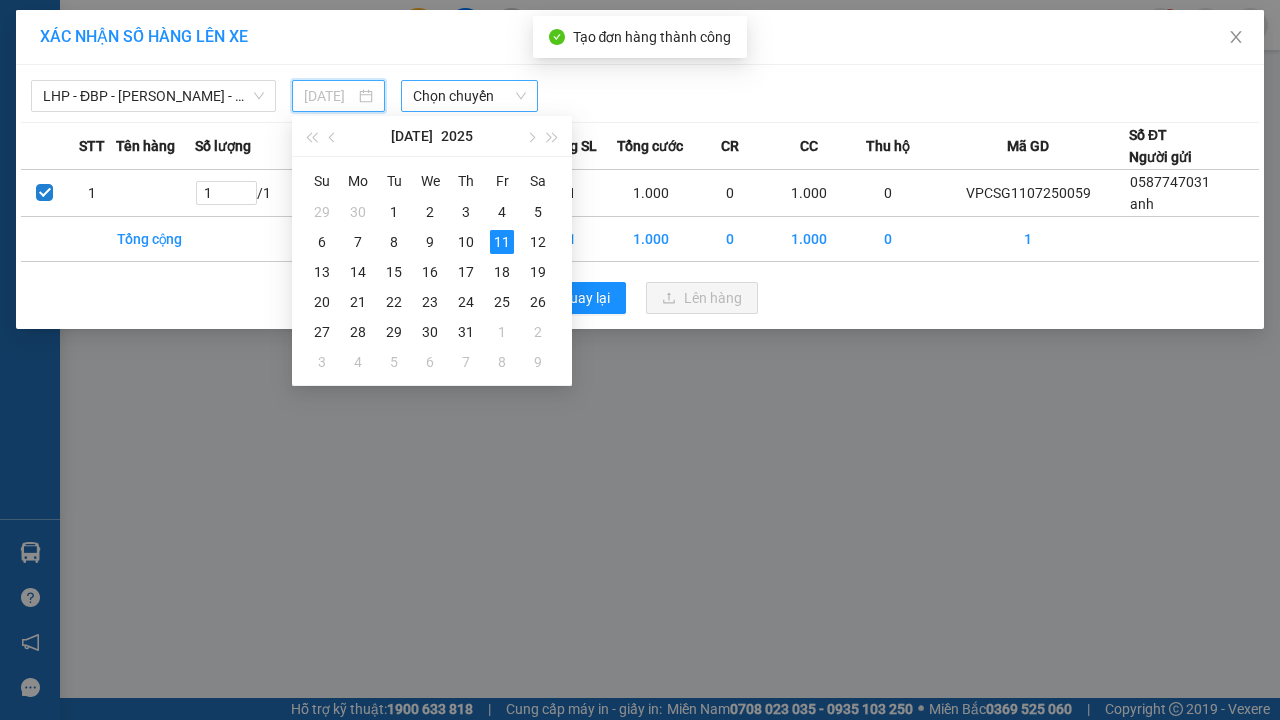 click on "Chọn chuyến" at bounding box center [469, 96] 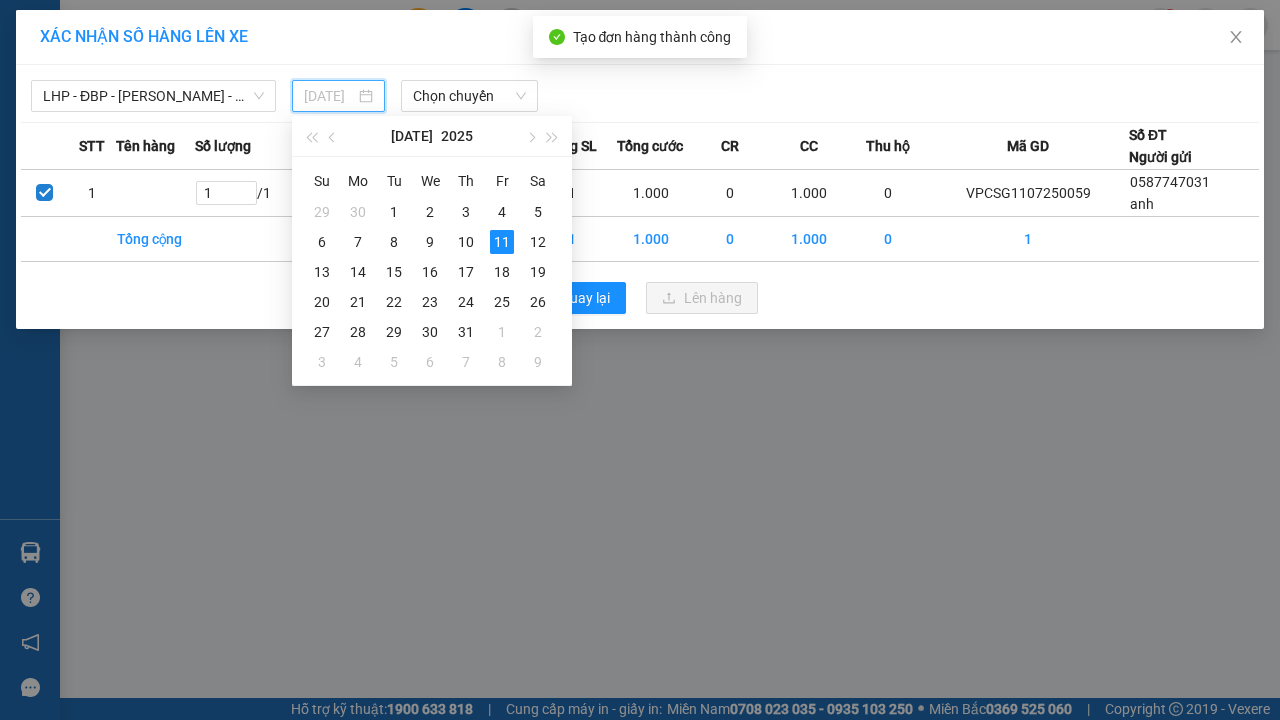 click on "Lên hàng" at bounding box center [713, 298] 